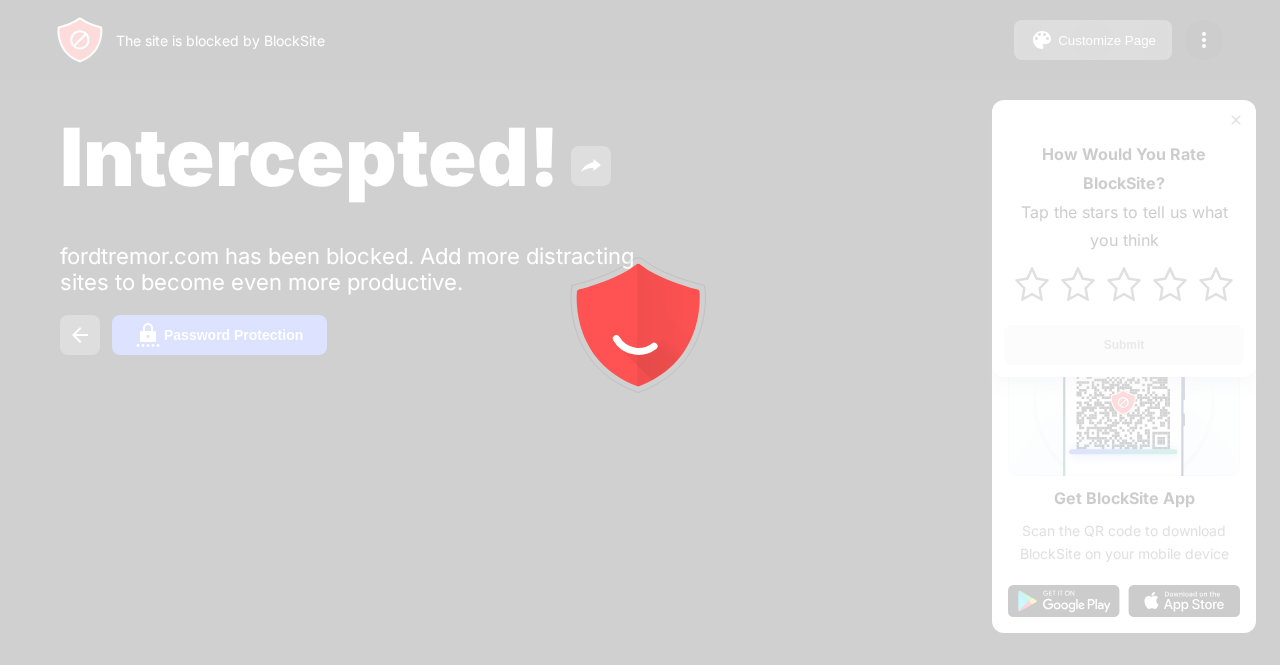 scroll, scrollTop: 0, scrollLeft: 0, axis: both 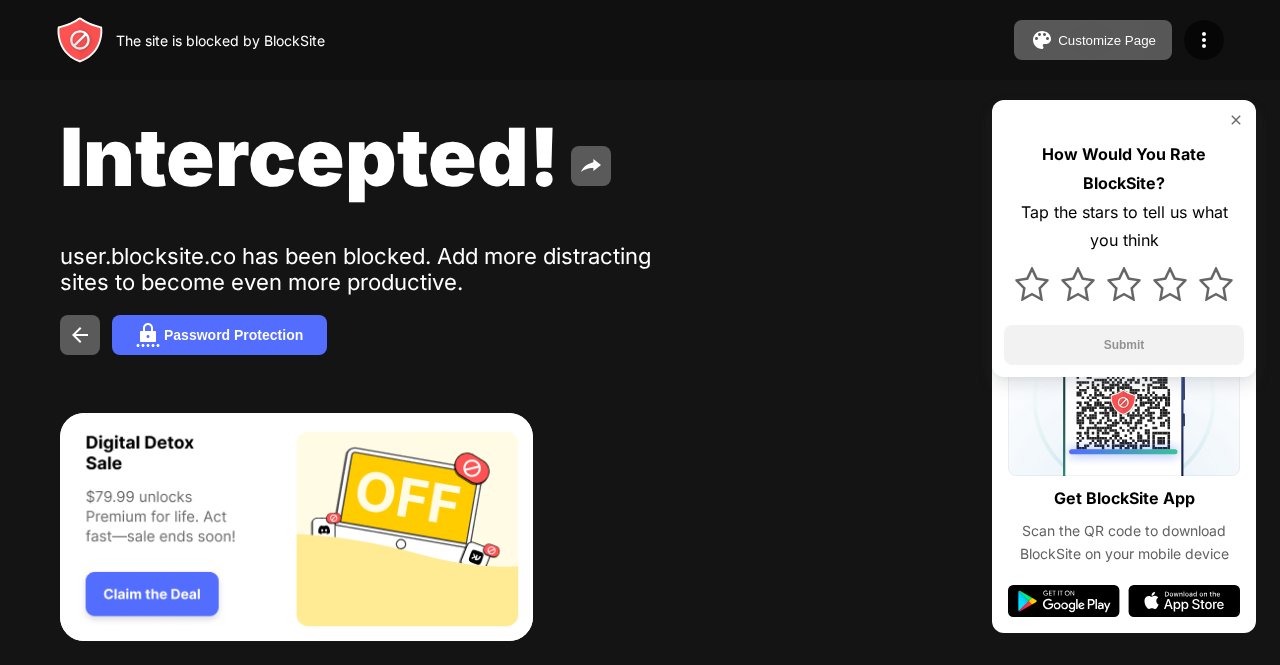 drag, startPoint x: 870, startPoint y: 293, endPoint x: 803, endPoint y: 341, distance: 82.419655 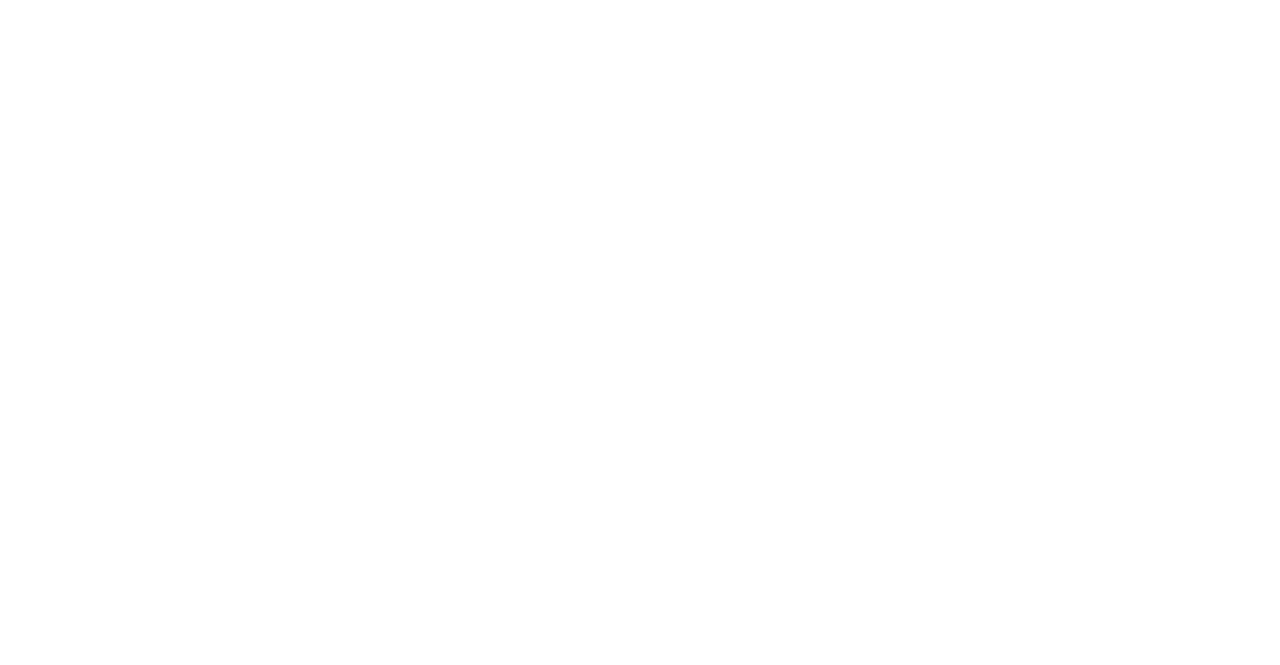 scroll, scrollTop: 0, scrollLeft: 0, axis: both 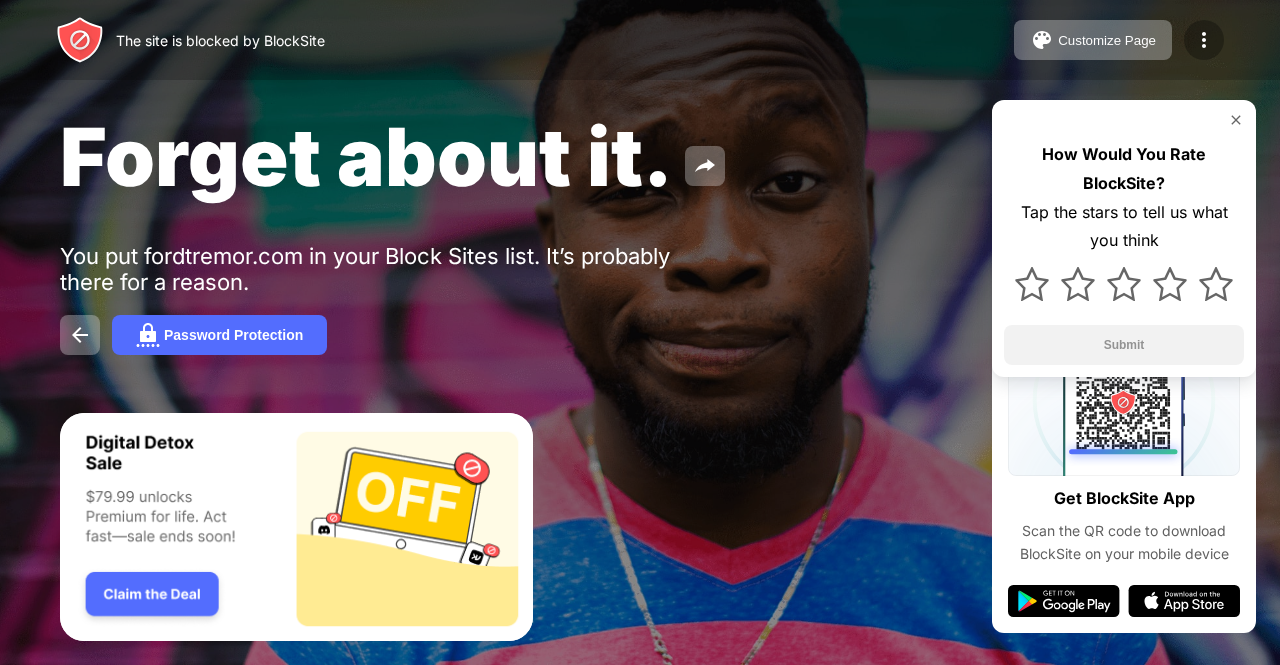 click at bounding box center (1204, 40) 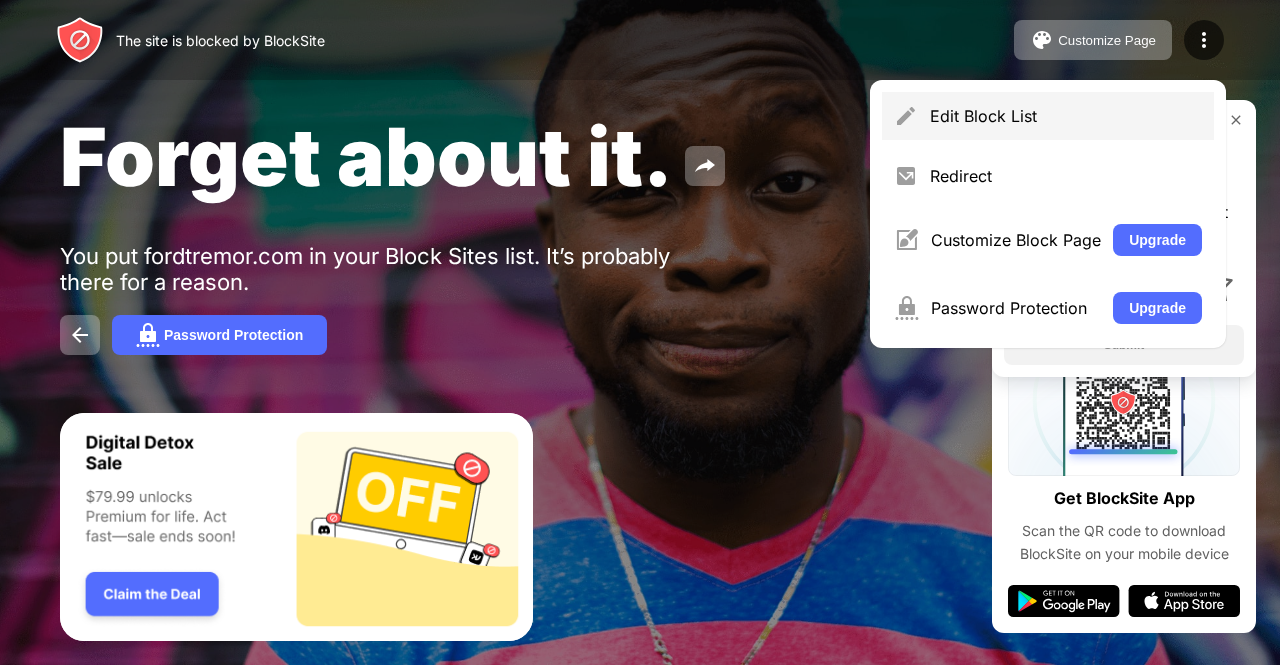 click on "Edit Block List" at bounding box center (1066, 116) 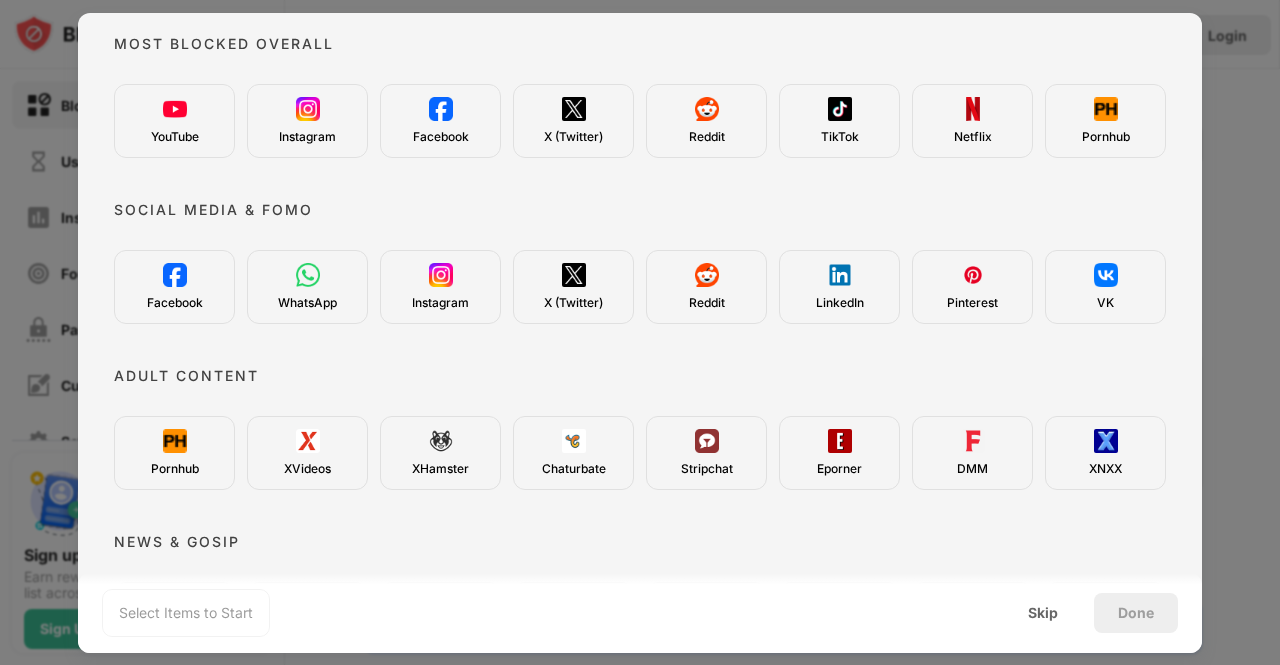 scroll, scrollTop: 0, scrollLeft: 0, axis: both 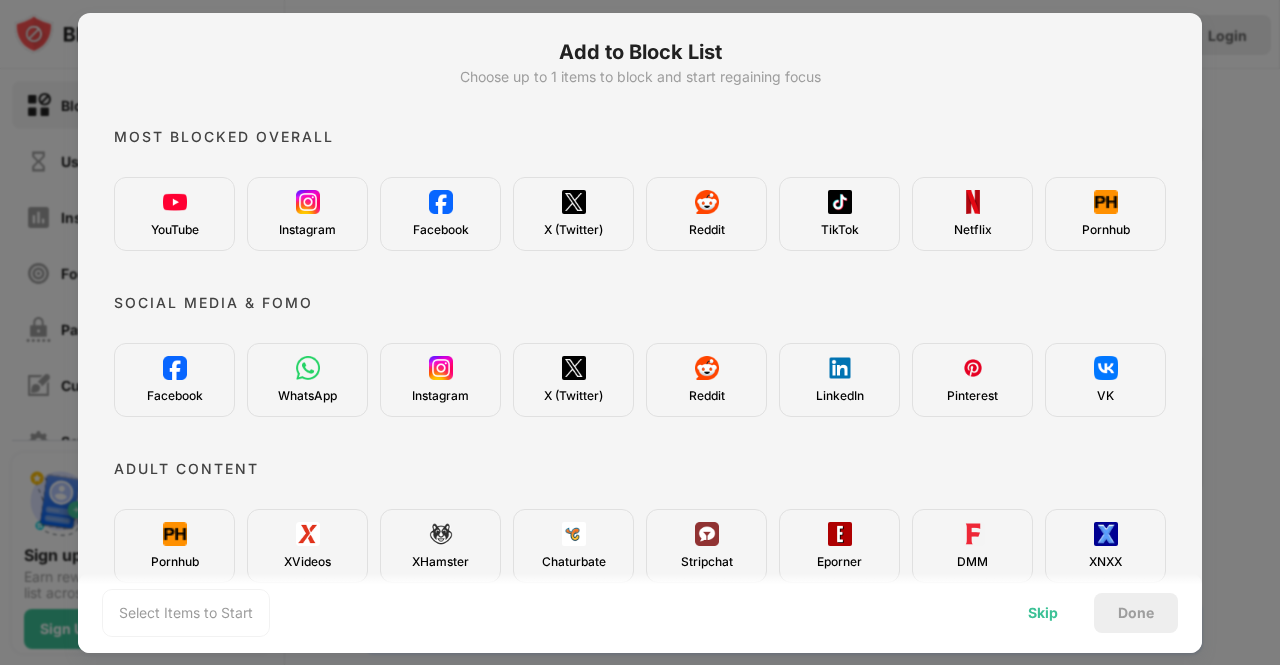 click on "Skip" at bounding box center [1043, 613] 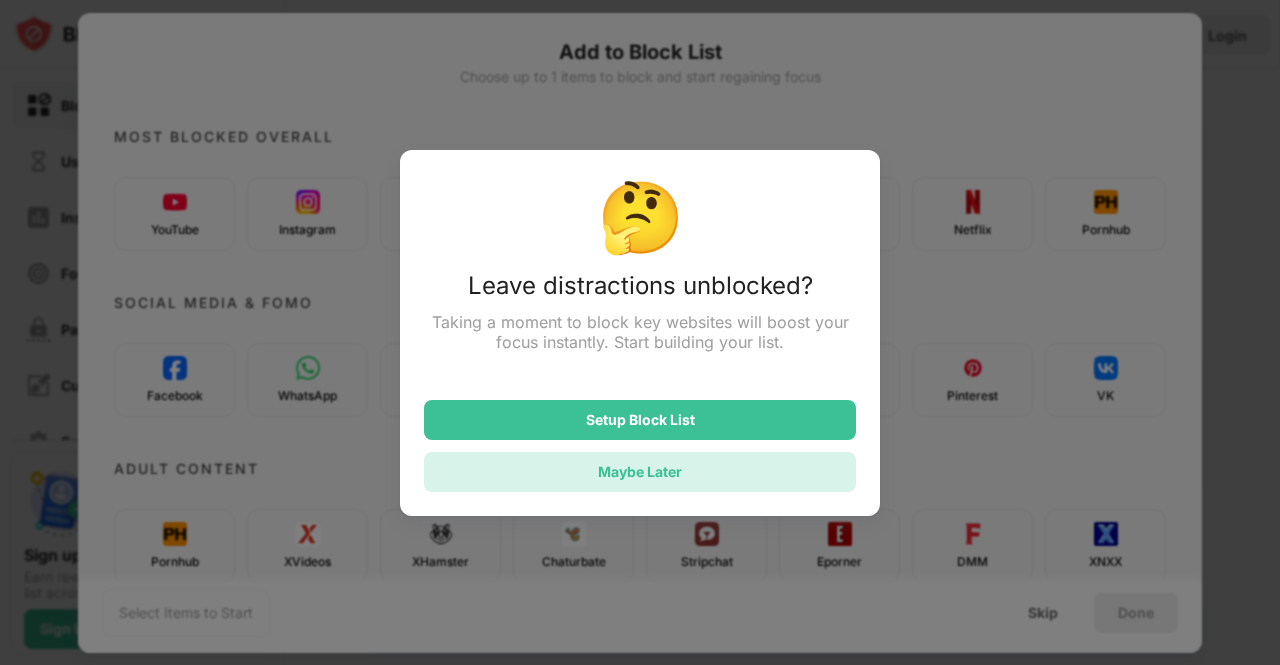 click on "Maybe Later" at bounding box center [640, 472] 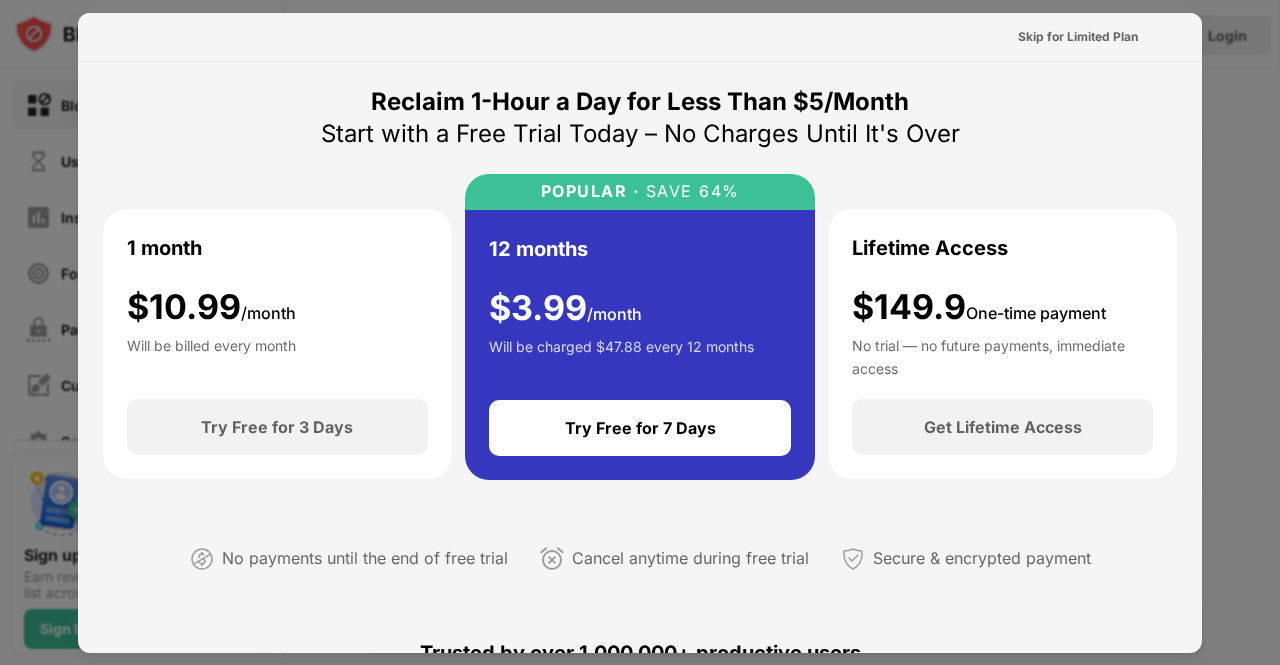 click at bounding box center [640, 332] 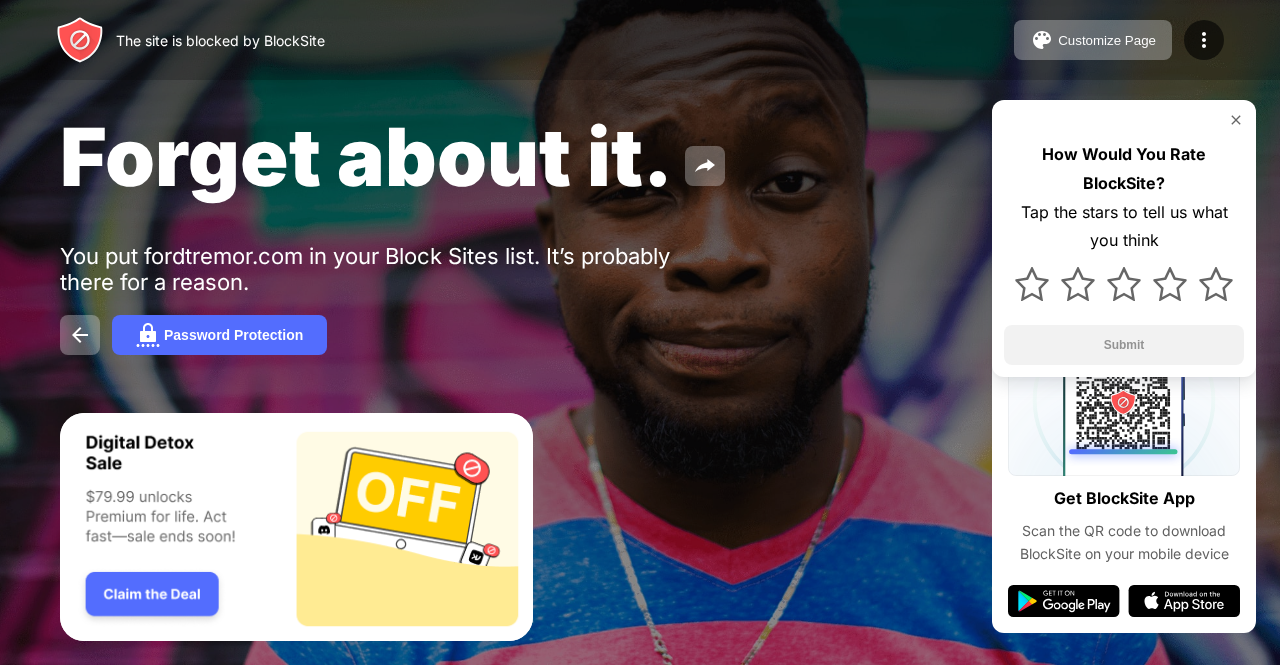 scroll, scrollTop: 0, scrollLeft: 0, axis: both 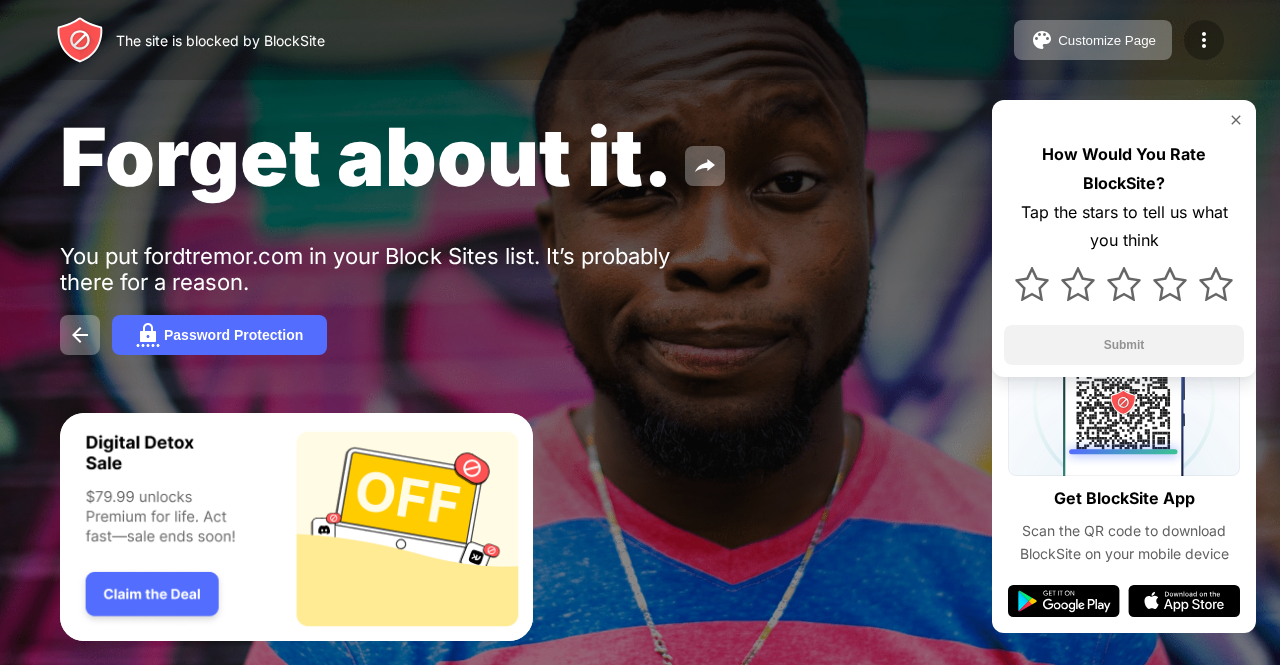 click at bounding box center [1204, 40] 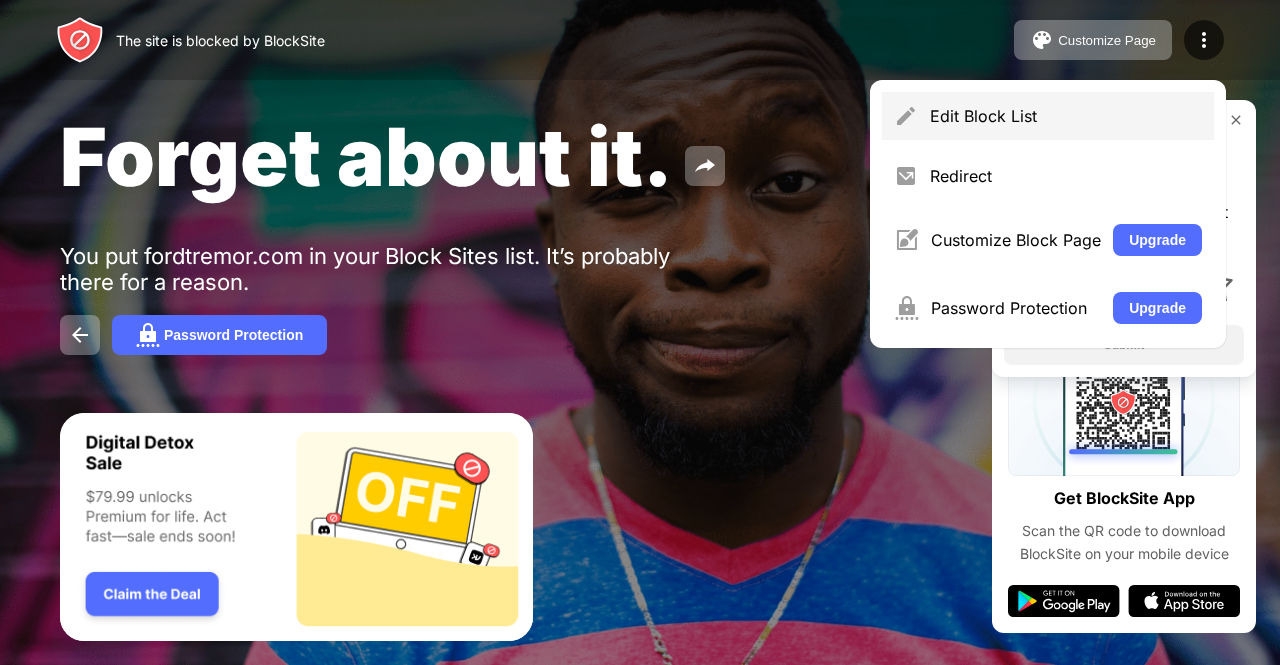 click on "Edit Block List" at bounding box center [1048, 116] 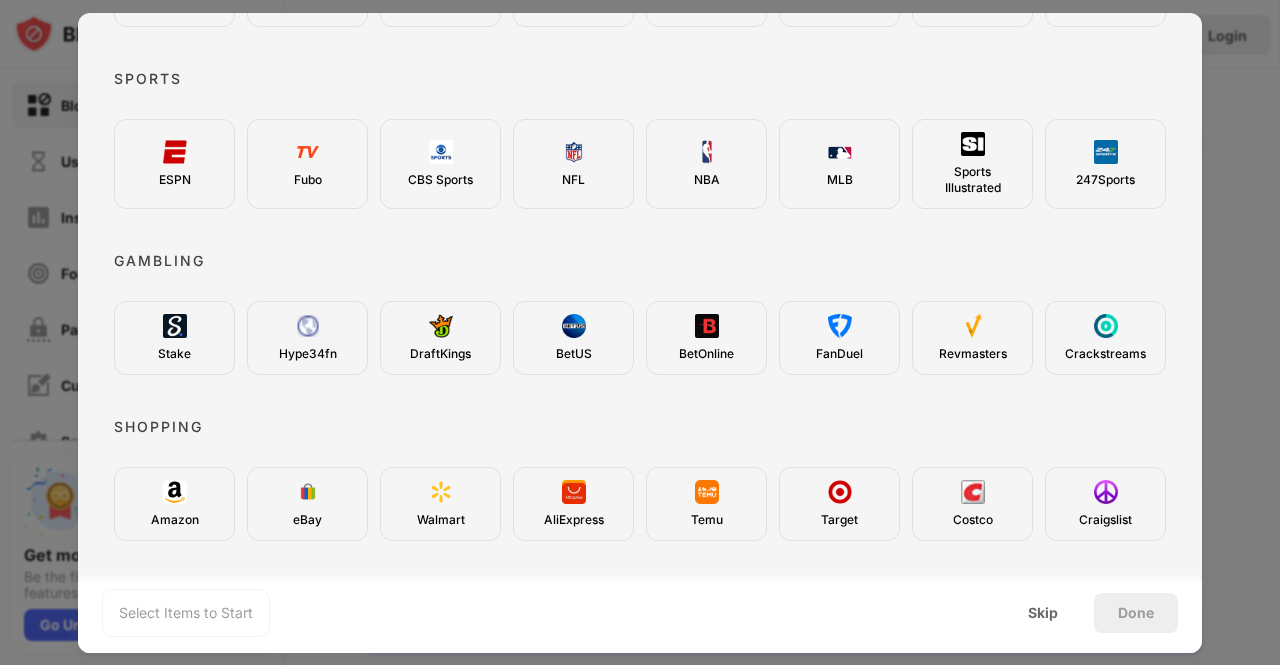 scroll, scrollTop: 0, scrollLeft: 0, axis: both 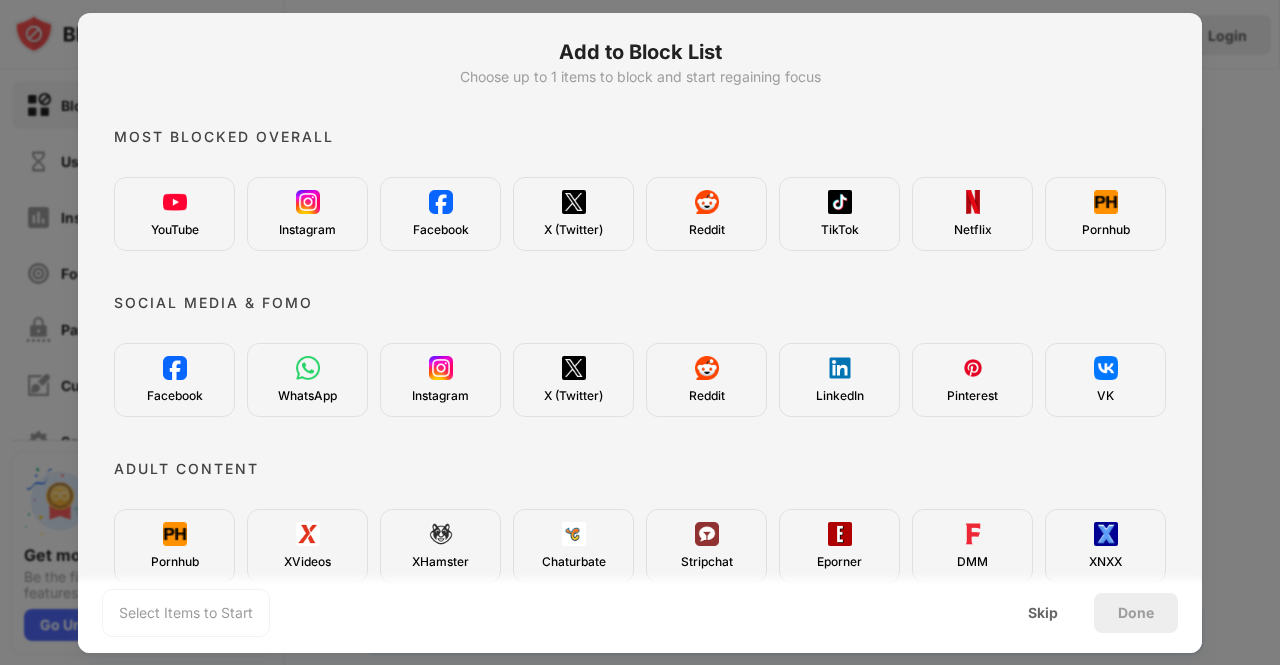 click at bounding box center [640, 332] 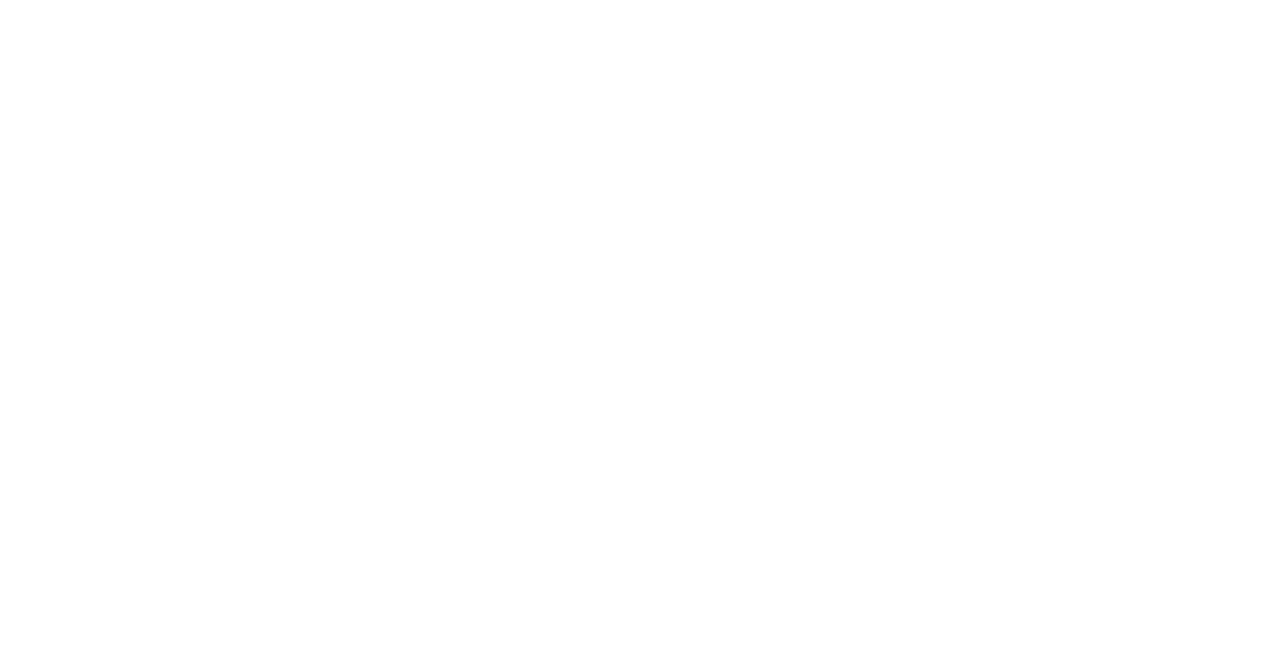 scroll, scrollTop: 0, scrollLeft: 0, axis: both 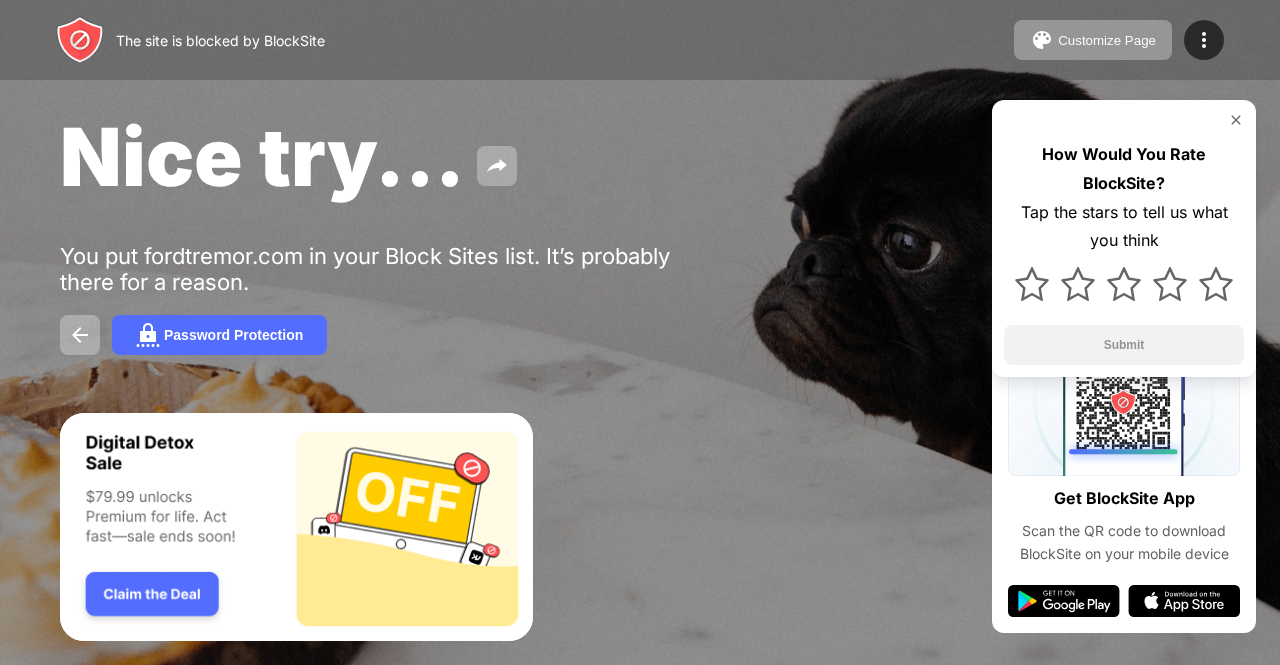 click at bounding box center (80, 40) 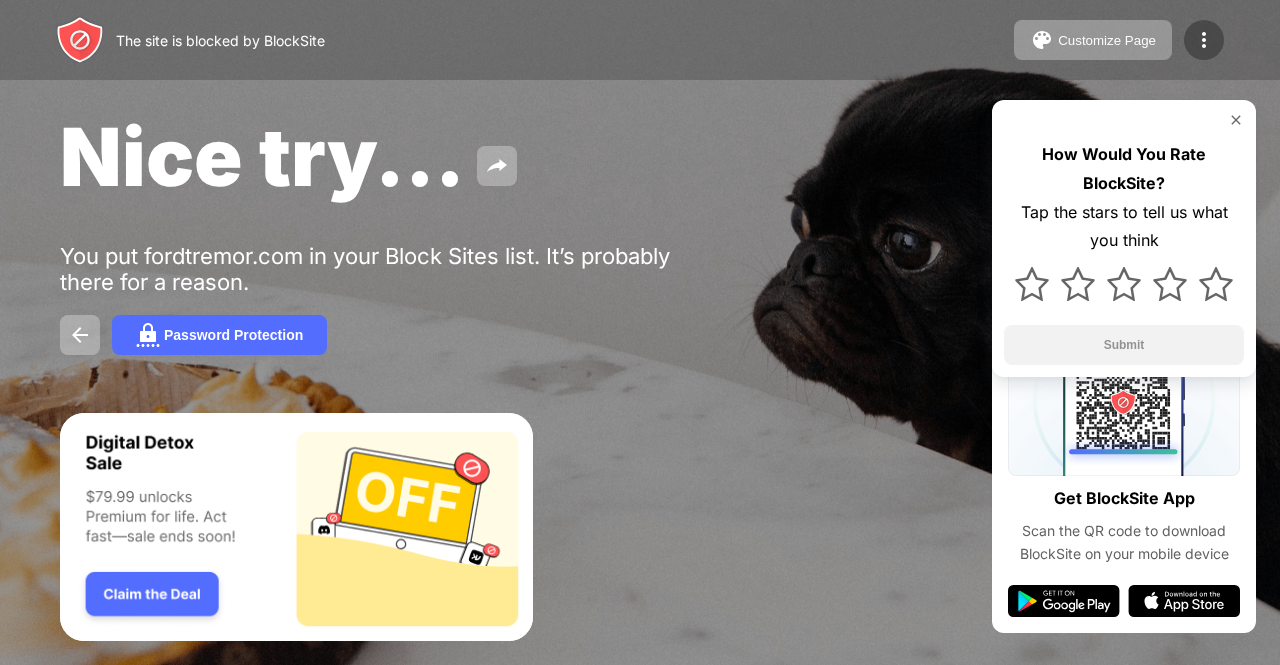 drag, startPoint x: 785, startPoint y: 276, endPoint x: 1202, endPoint y: 33, distance: 482.6365 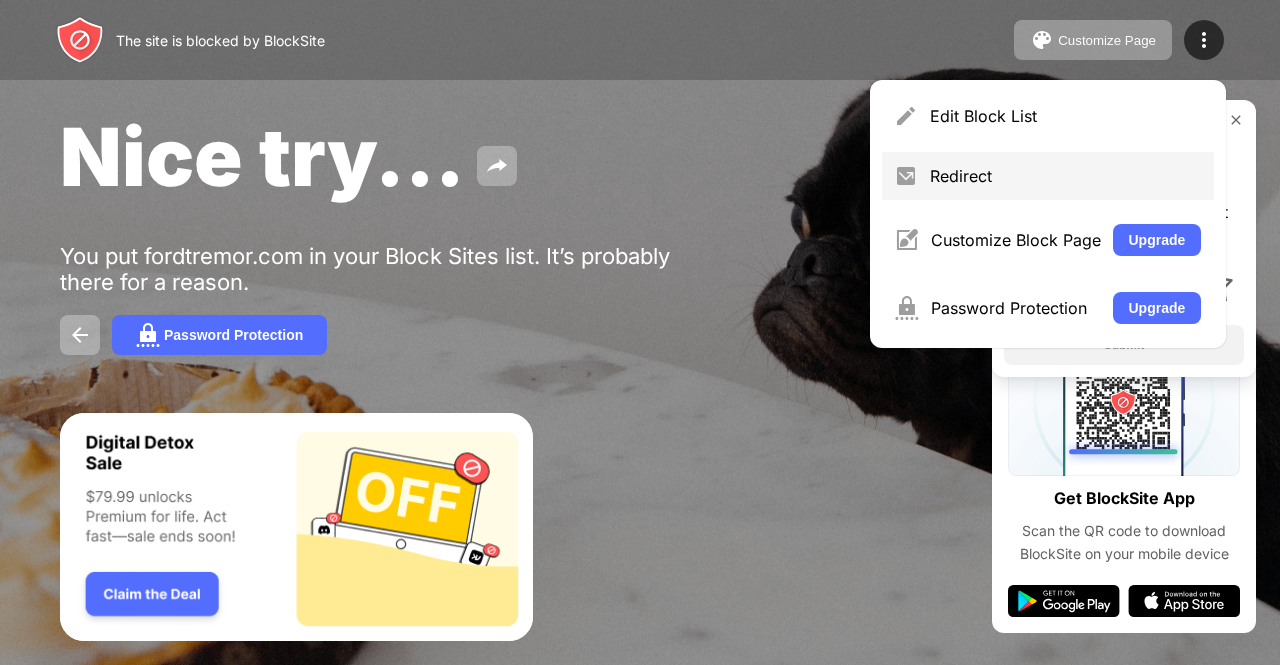 click on "Redirect" at bounding box center [1066, 176] 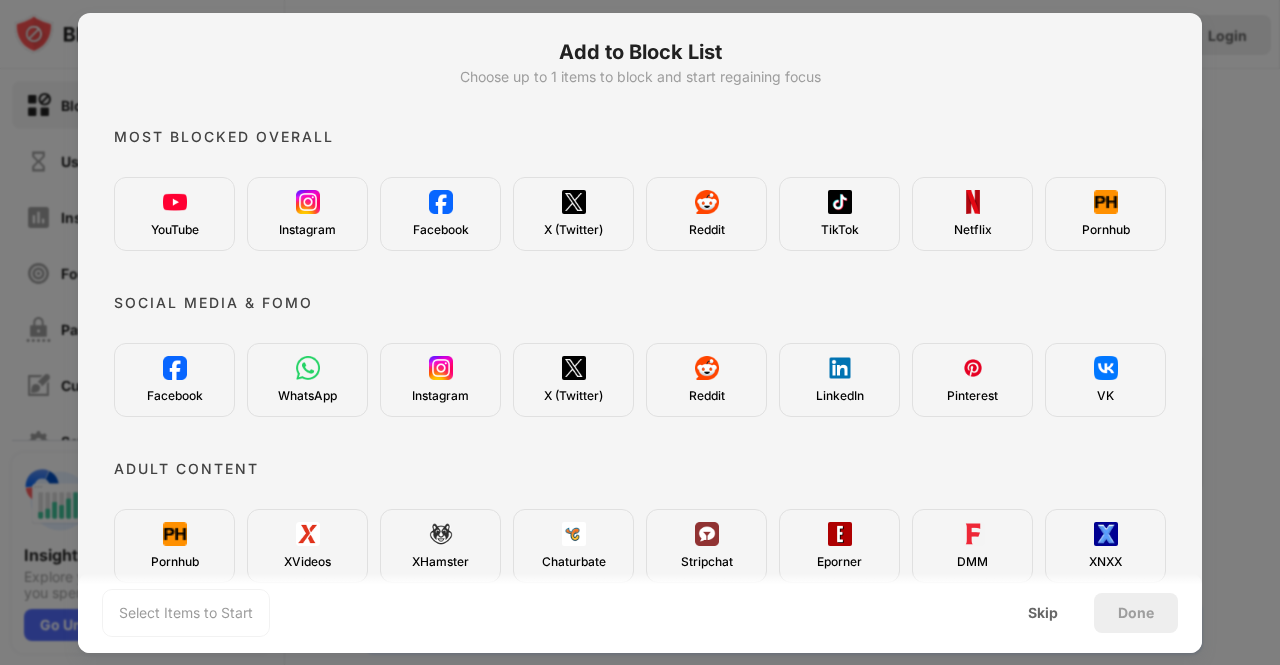 click at bounding box center (640, 332) 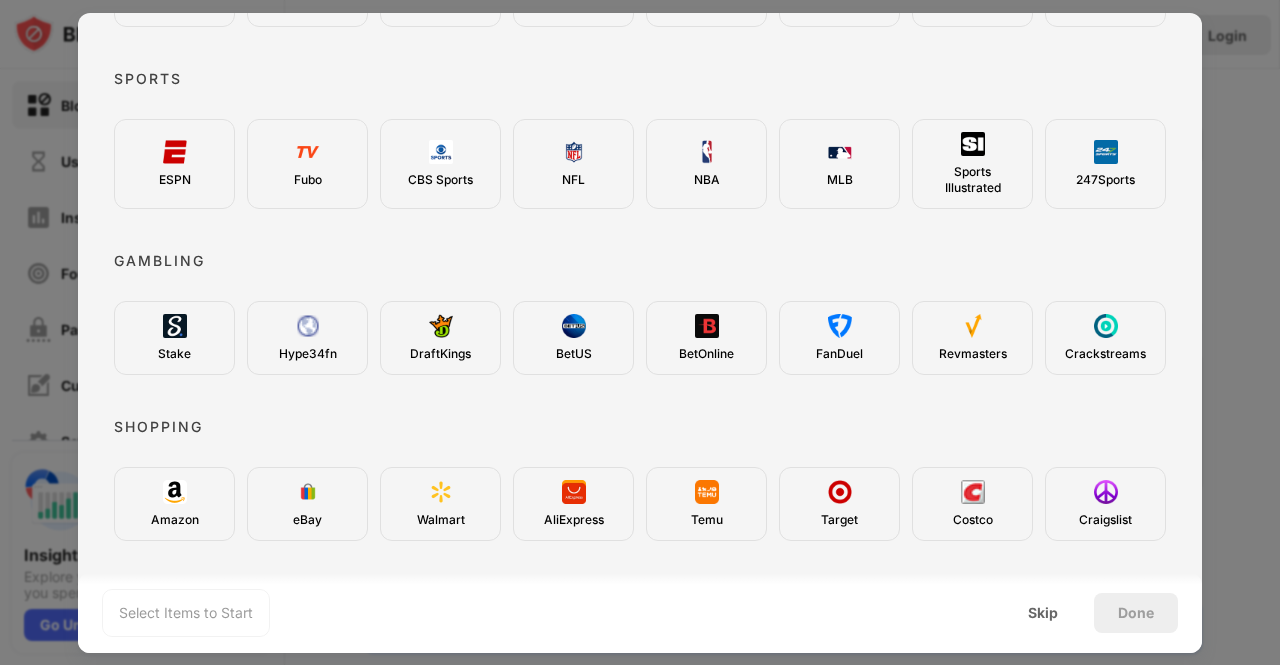 scroll, scrollTop: 733, scrollLeft: 0, axis: vertical 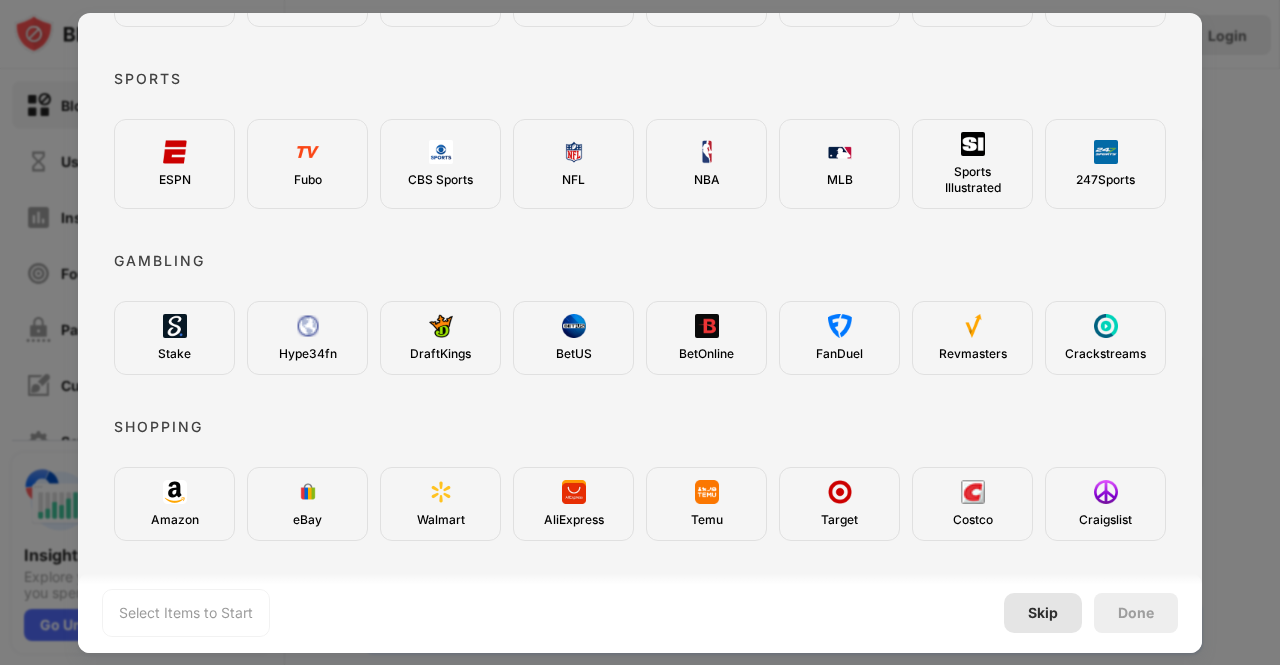 click on "Skip" at bounding box center (1043, 613) 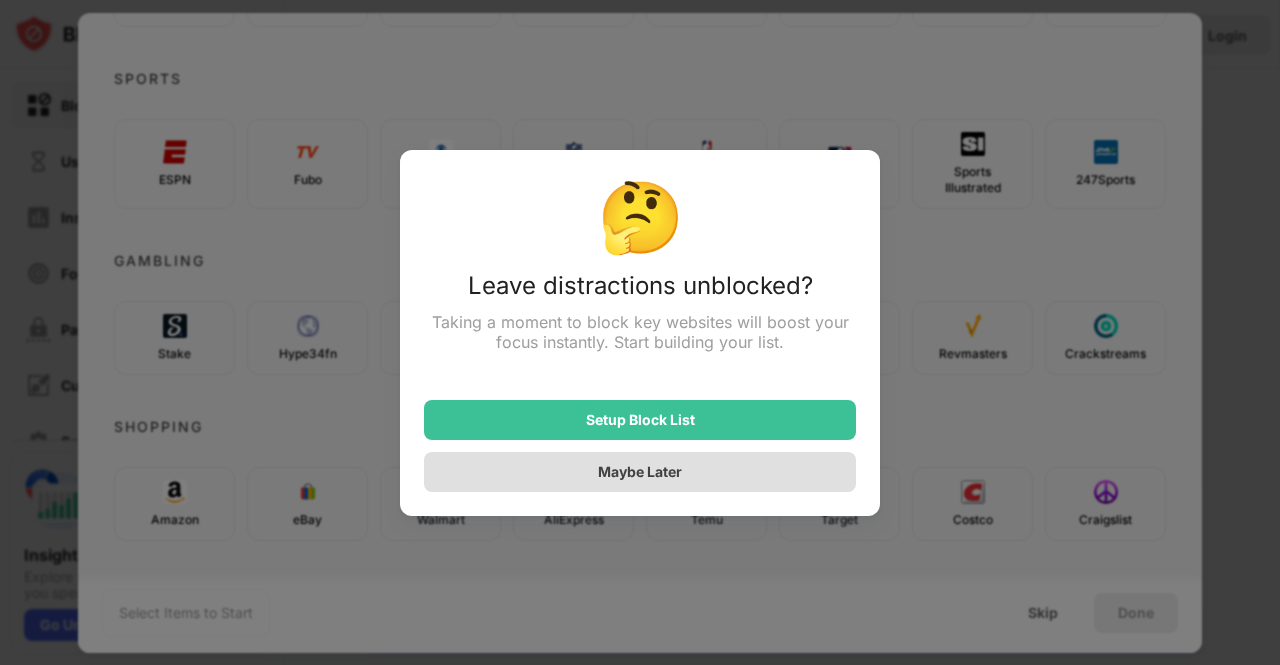 click on "Maybe Later" at bounding box center [640, 471] 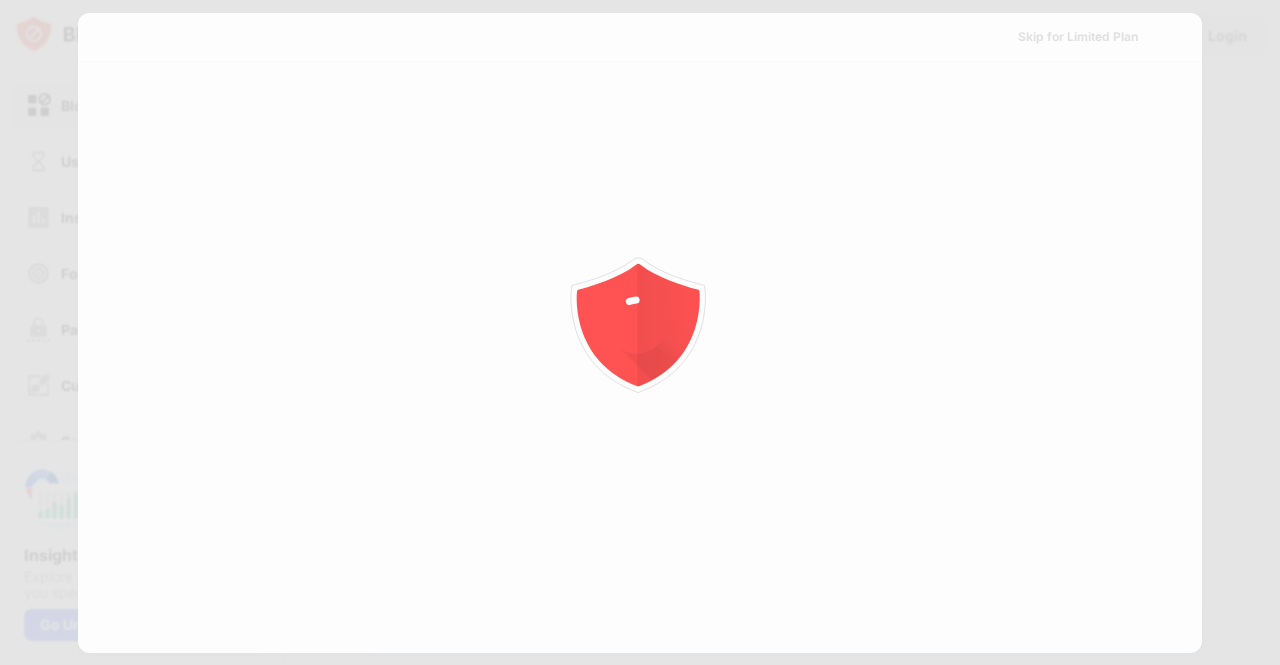 scroll, scrollTop: 0, scrollLeft: 0, axis: both 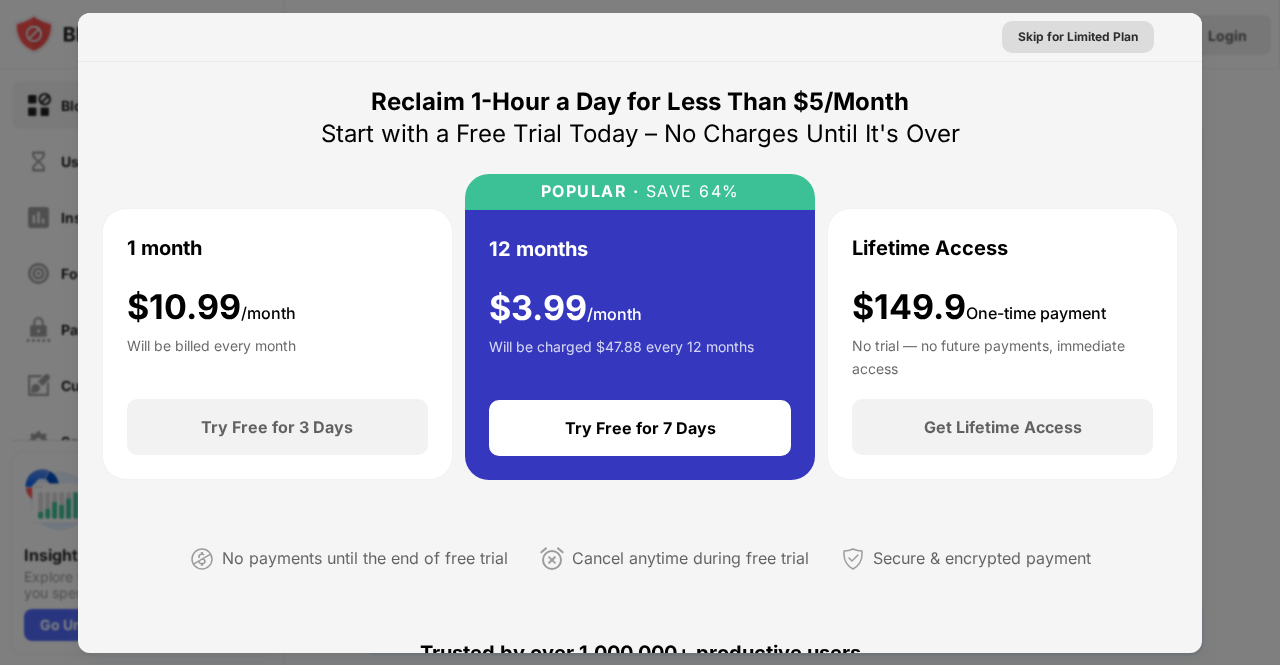 click on "Skip for Limited Plan" at bounding box center [1078, 37] 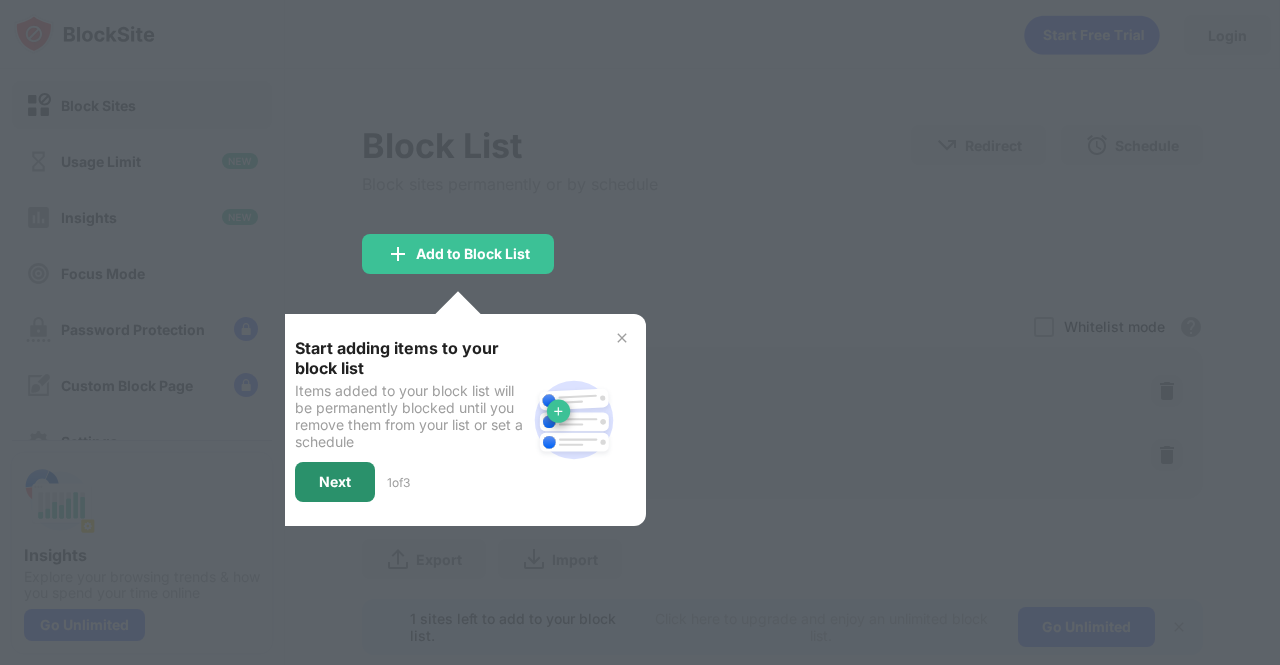 click on "Next" at bounding box center (335, 482) 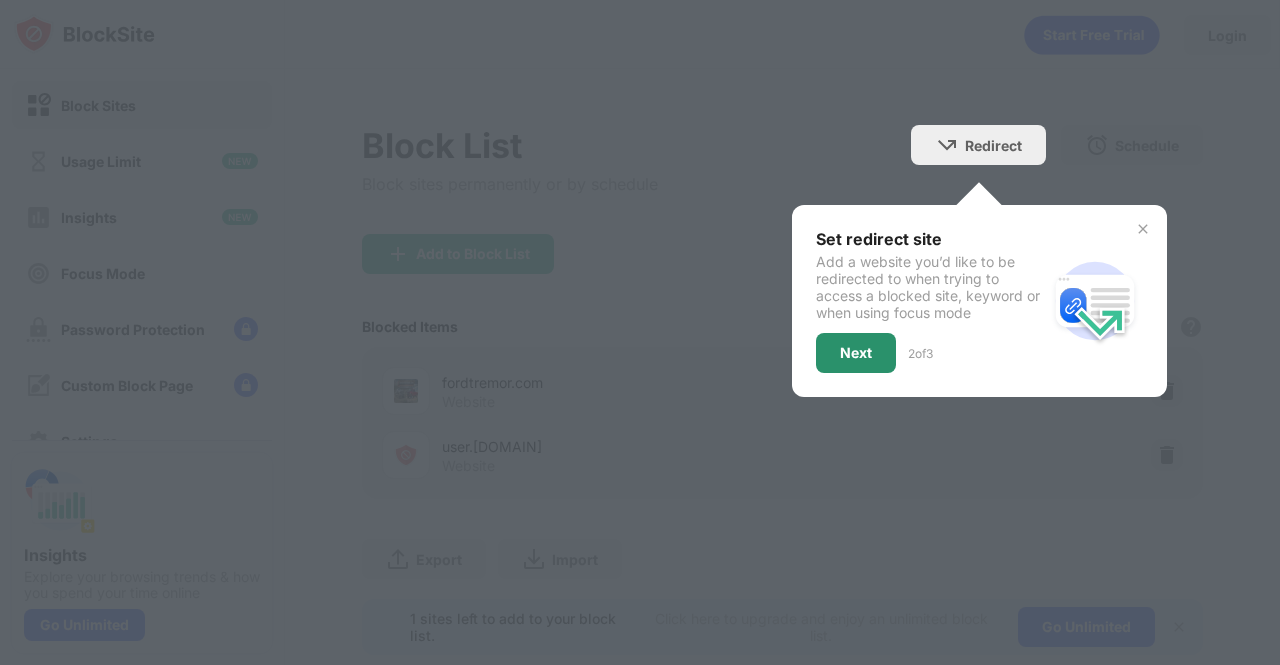 click on "Next" at bounding box center (856, 353) 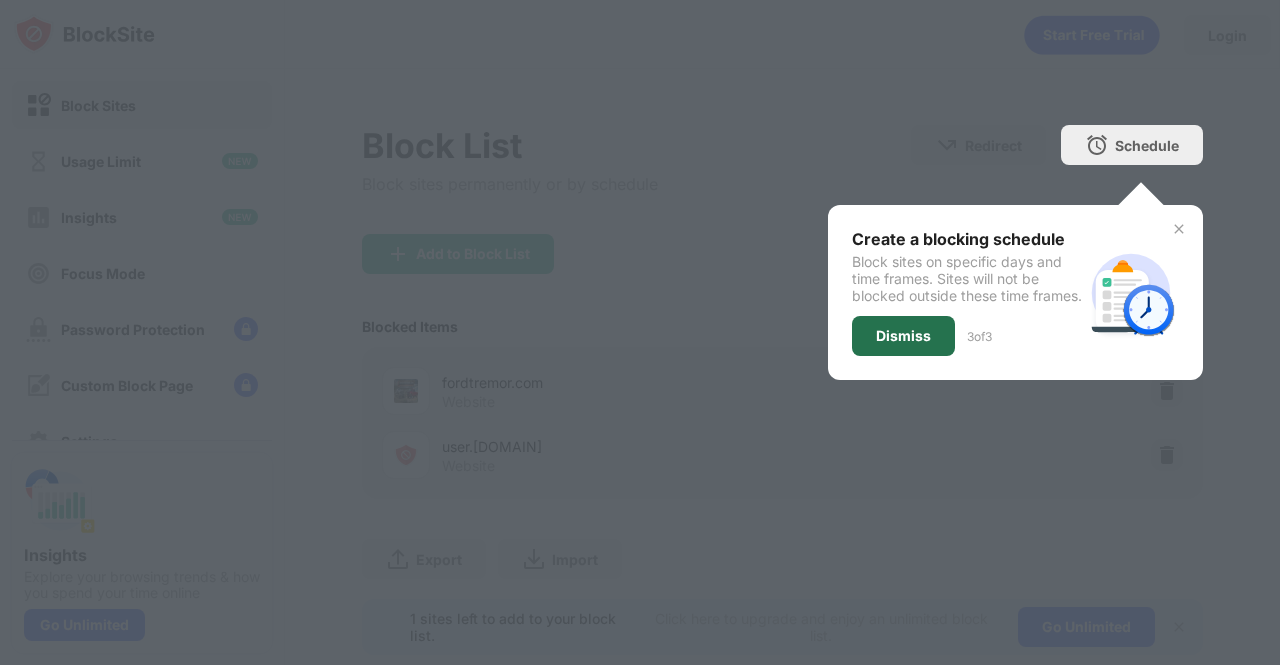 click on "Dismiss" at bounding box center [903, 336] 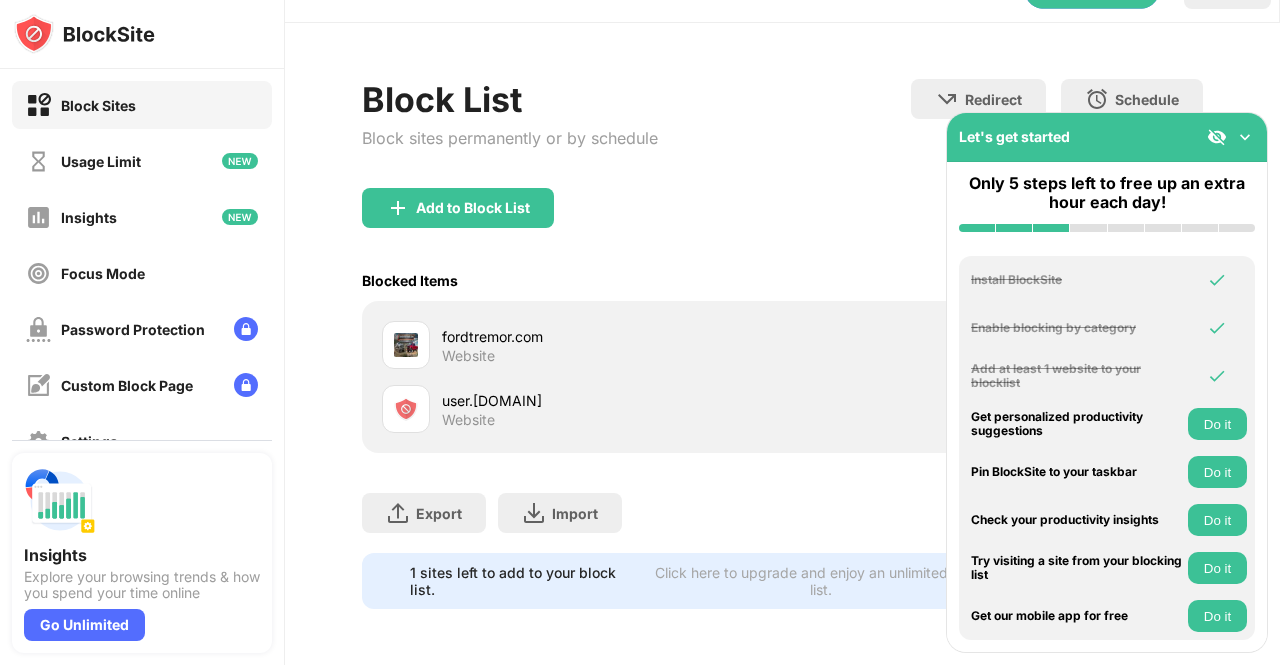 scroll, scrollTop: 60, scrollLeft: 0, axis: vertical 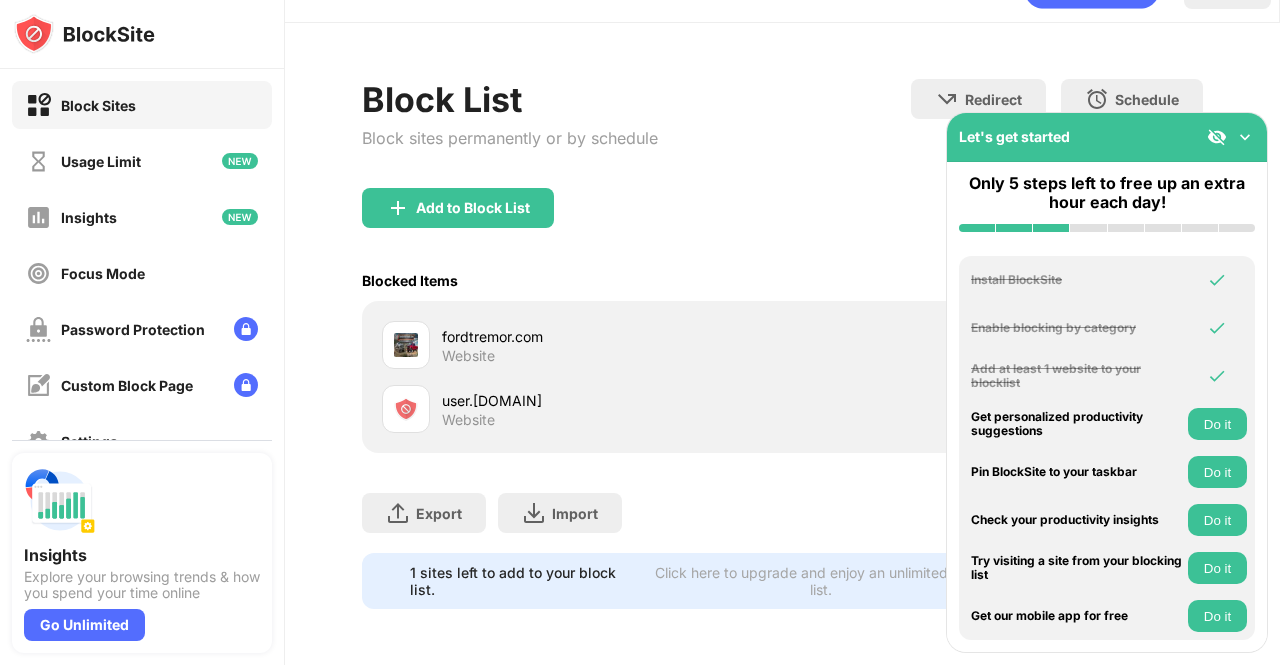 click on "fordtremor.com Website" at bounding box center (612, 345) 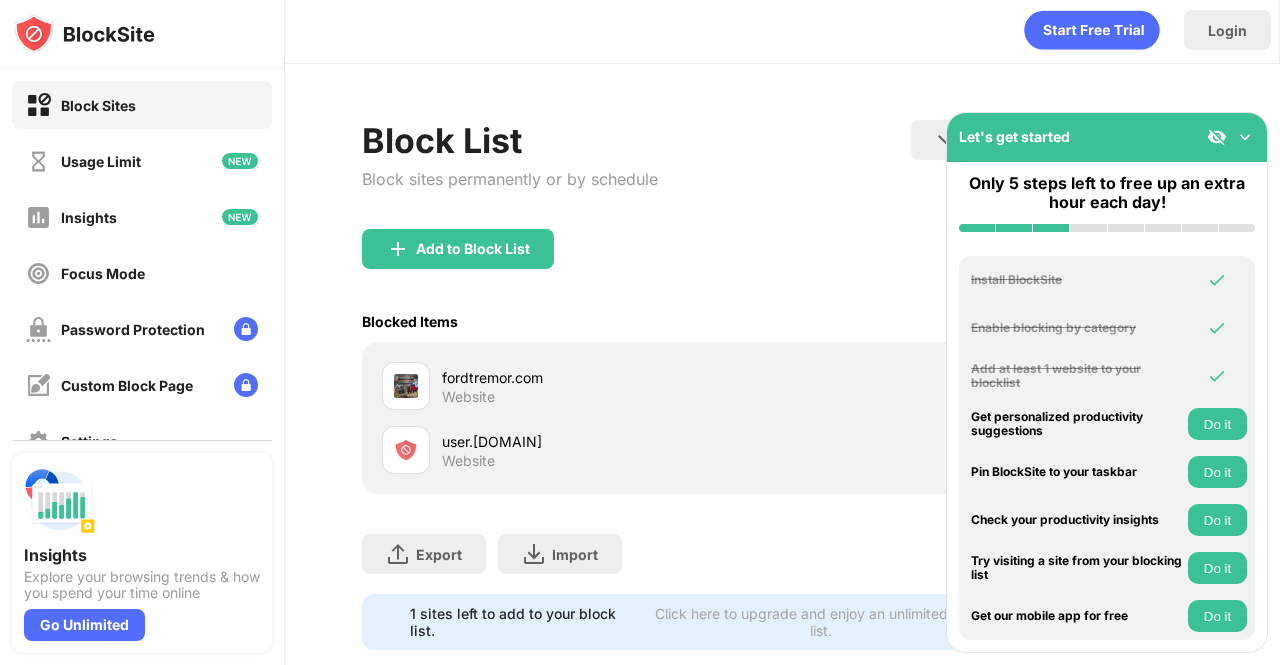 scroll, scrollTop: 0, scrollLeft: 0, axis: both 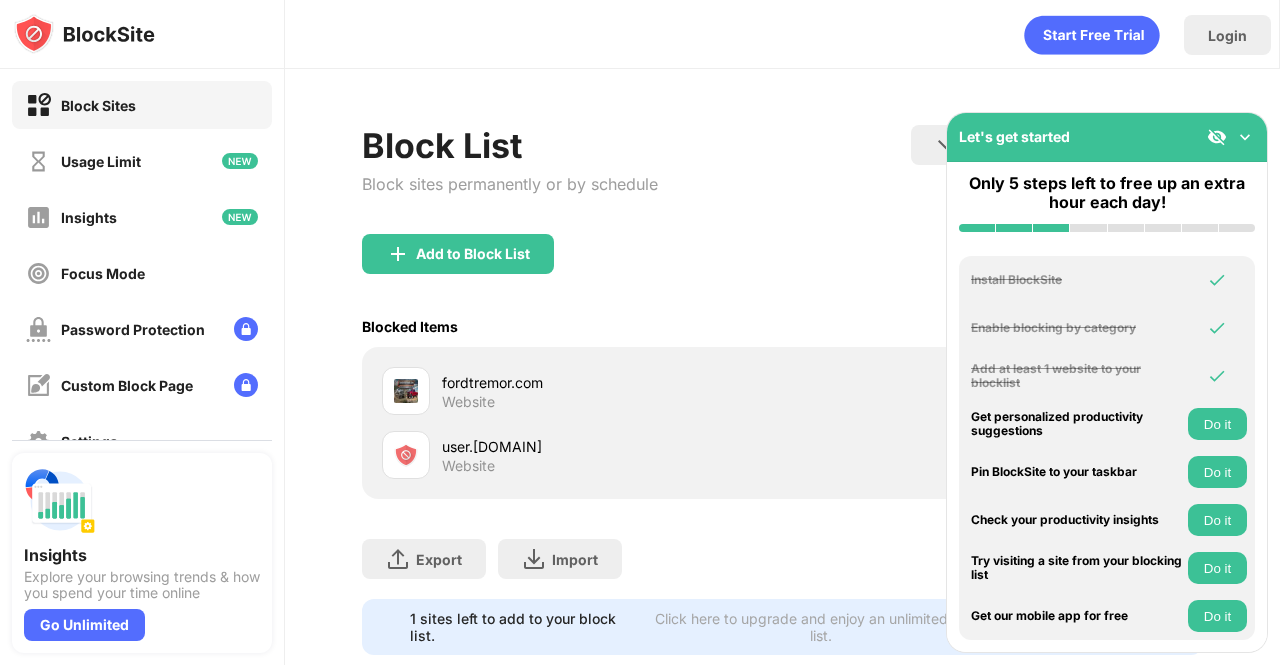 click on "user.blocksite.co" at bounding box center [612, 446] 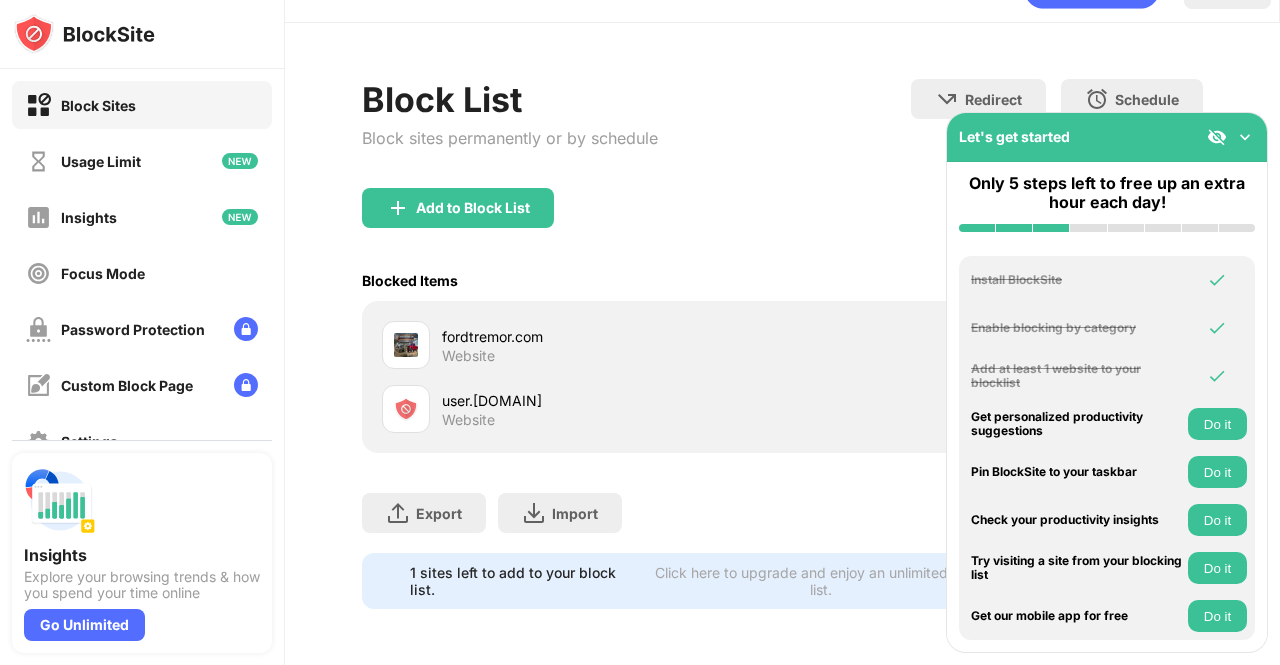 click at bounding box center [1245, 137] 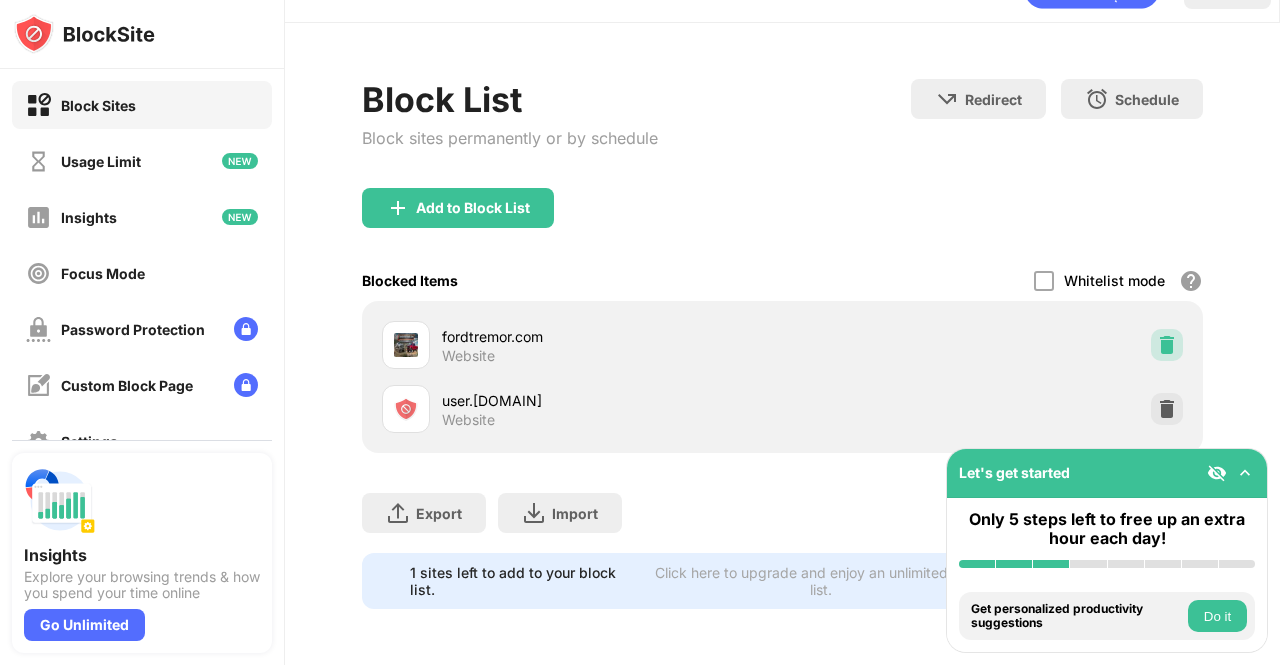 click at bounding box center [1167, 345] 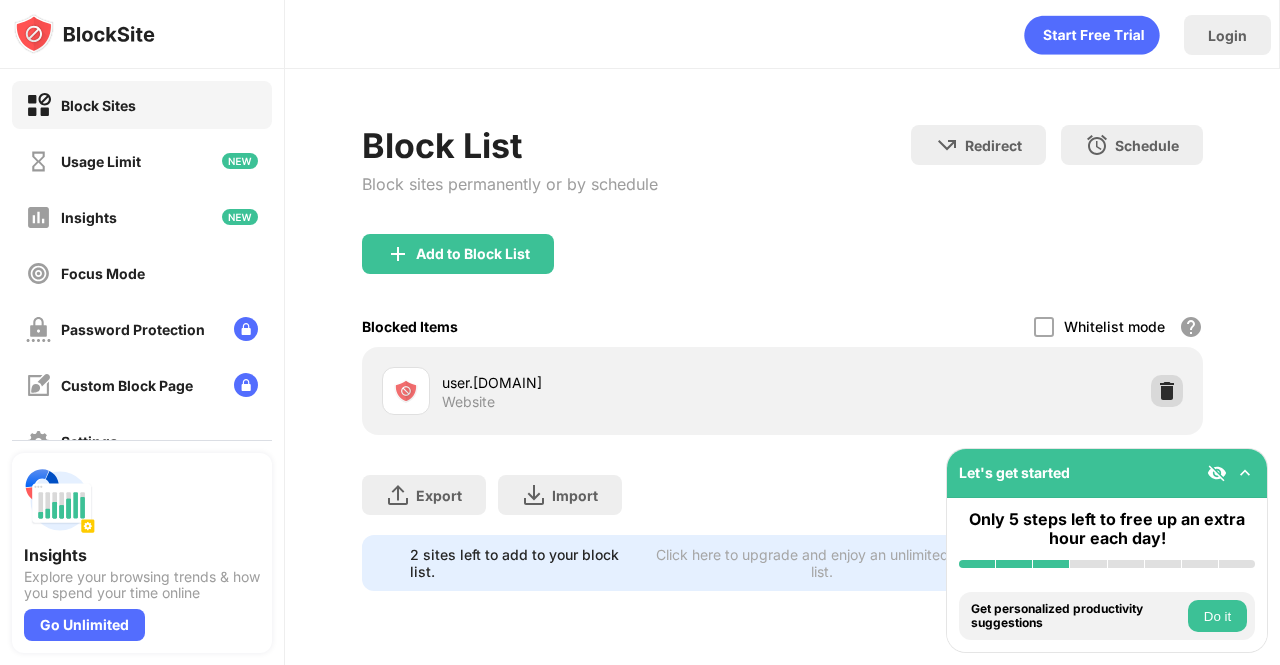 click at bounding box center (1167, 391) 